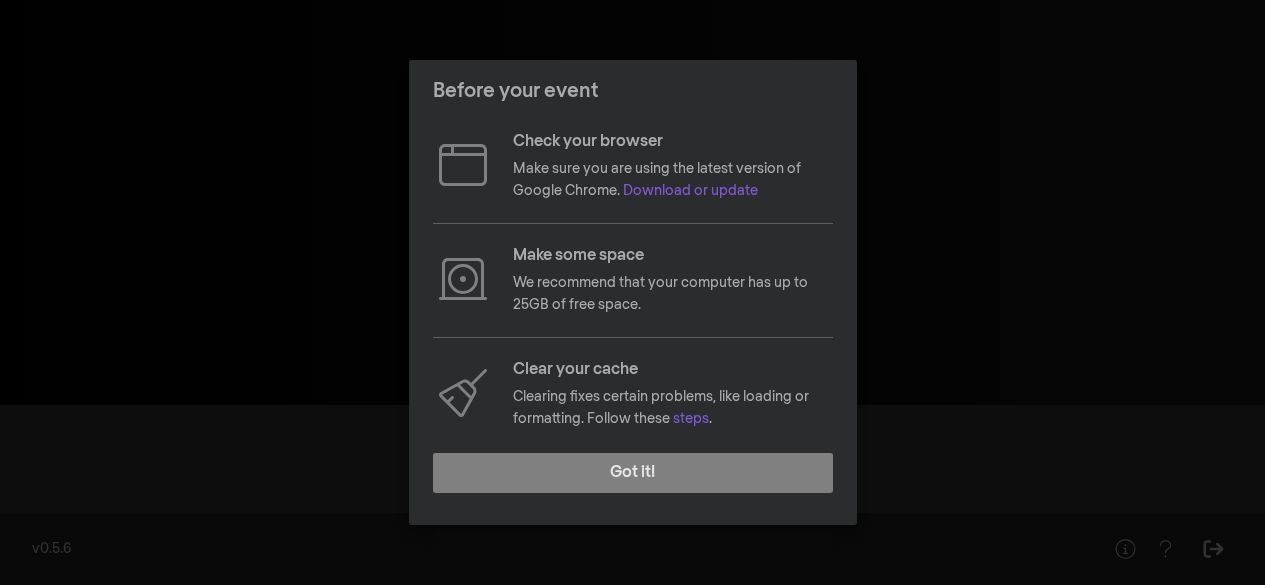 scroll, scrollTop: 0, scrollLeft: 0, axis: both 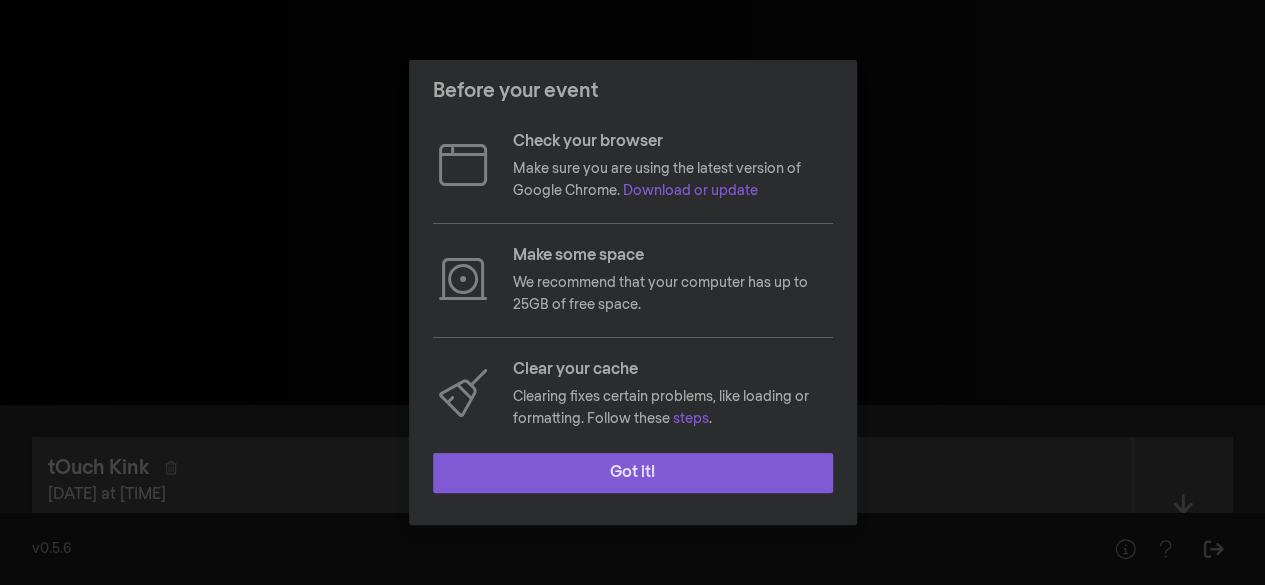 click on "Got it!" at bounding box center [633, 473] 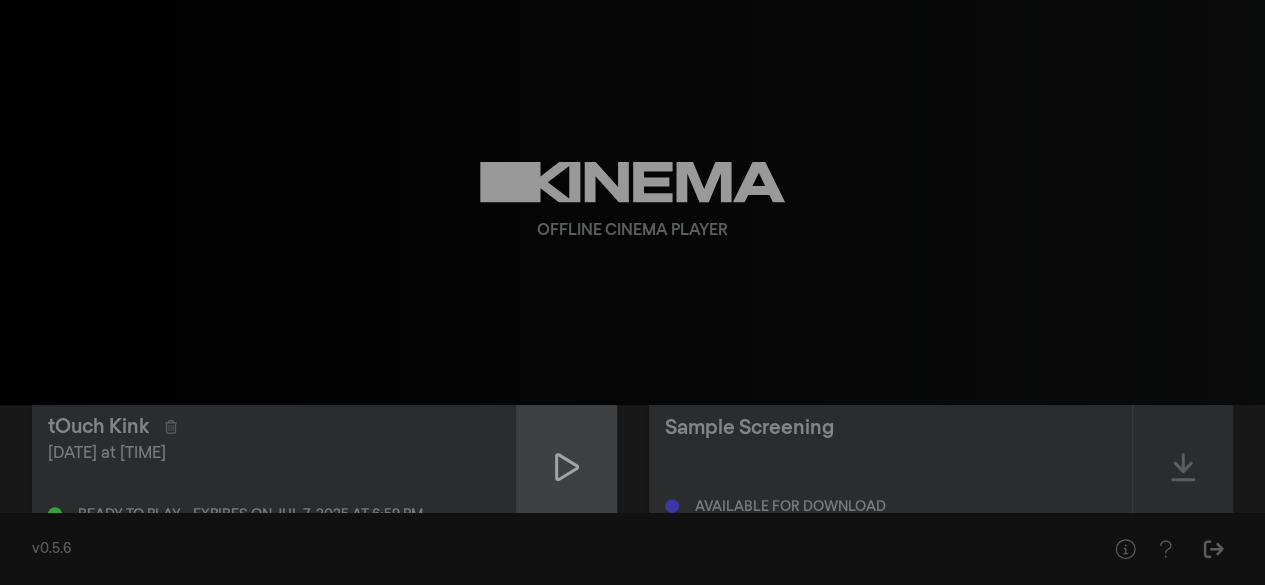 scroll, scrollTop: 42, scrollLeft: 0, axis: vertical 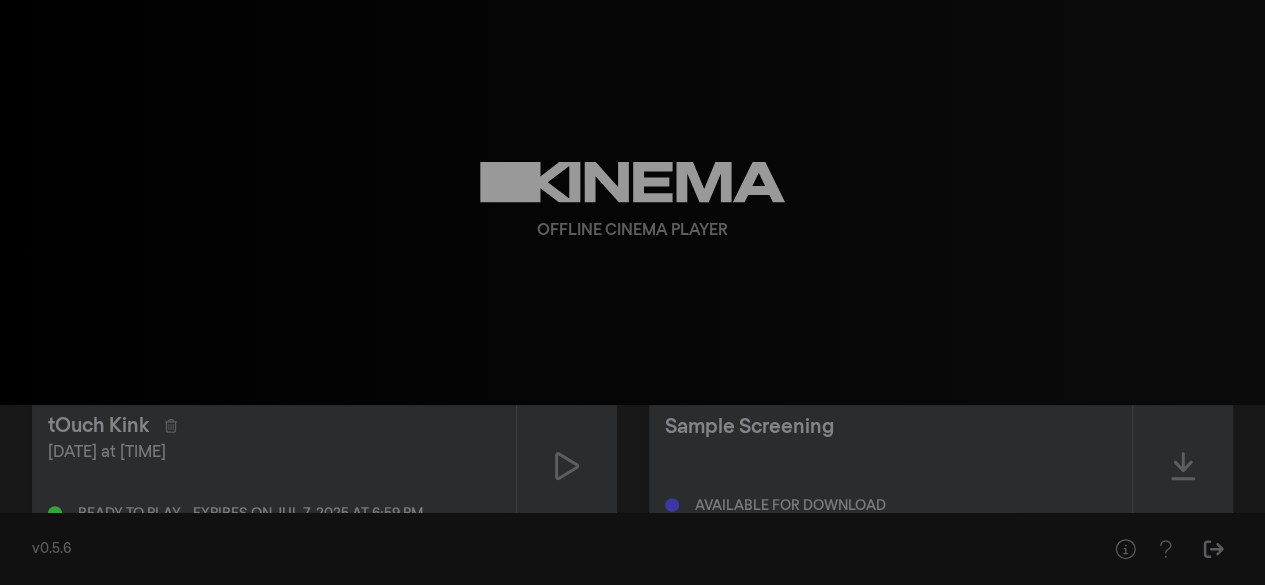 click on "Offline Cinema Player" at bounding box center [633, 202] 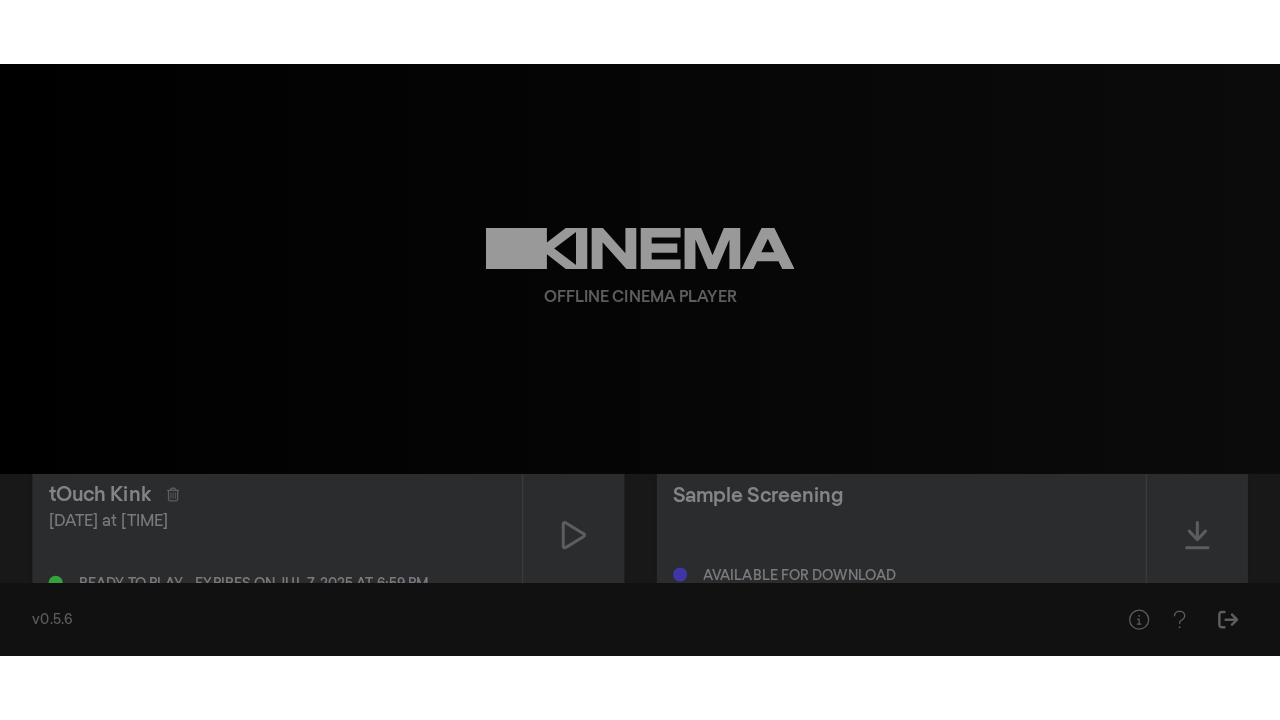 scroll, scrollTop: 0, scrollLeft: 0, axis: both 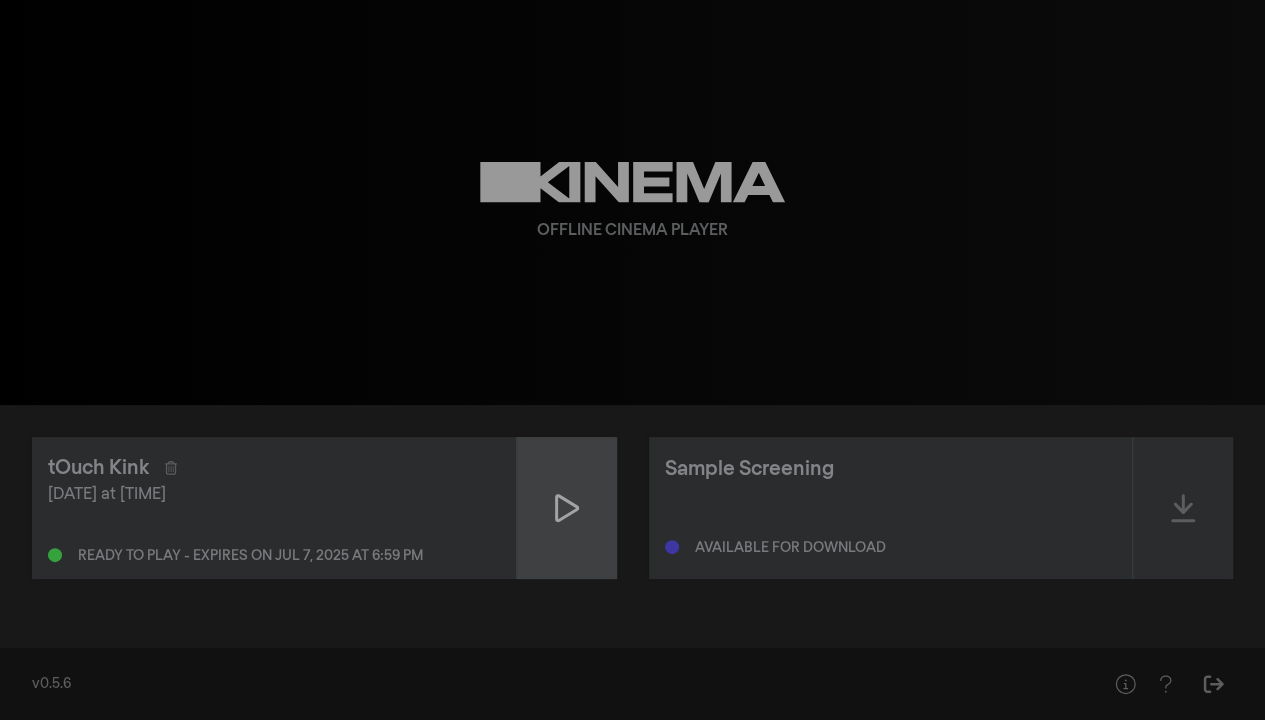 click at bounding box center (567, 508) 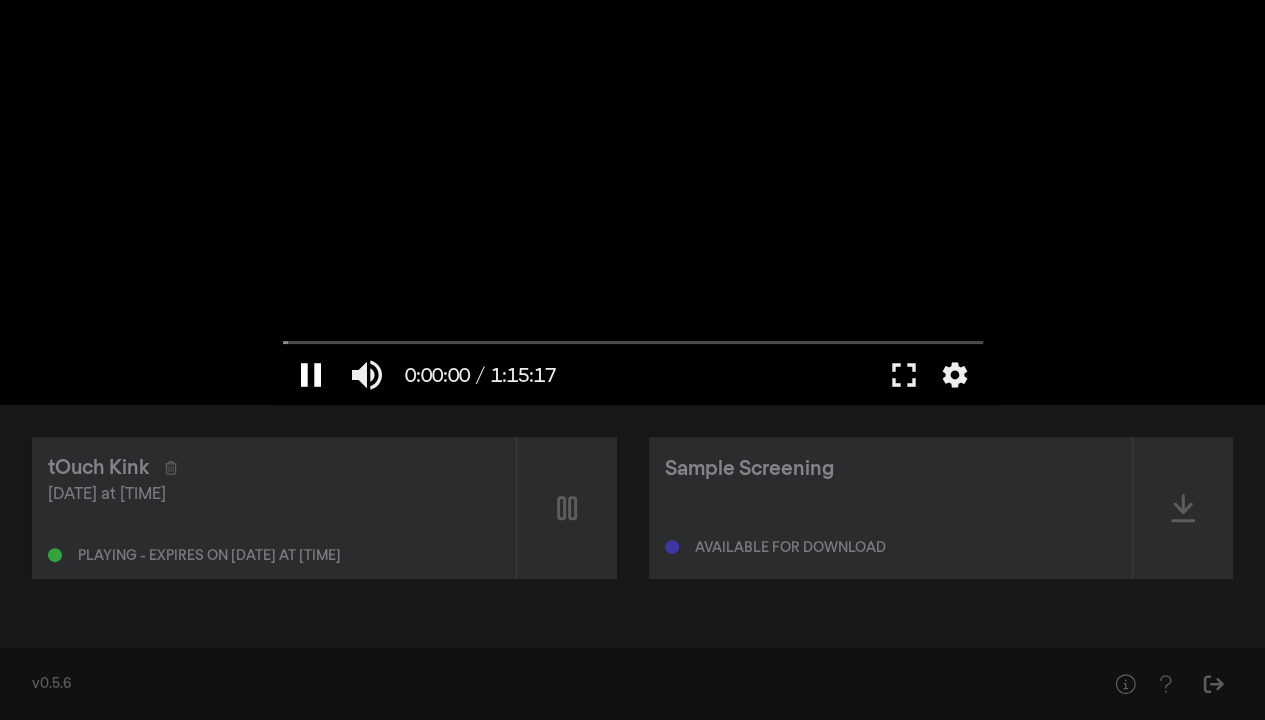drag, startPoint x: 310, startPoint y: 370, endPoint x: 347, endPoint y: 413, distance: 56.727417 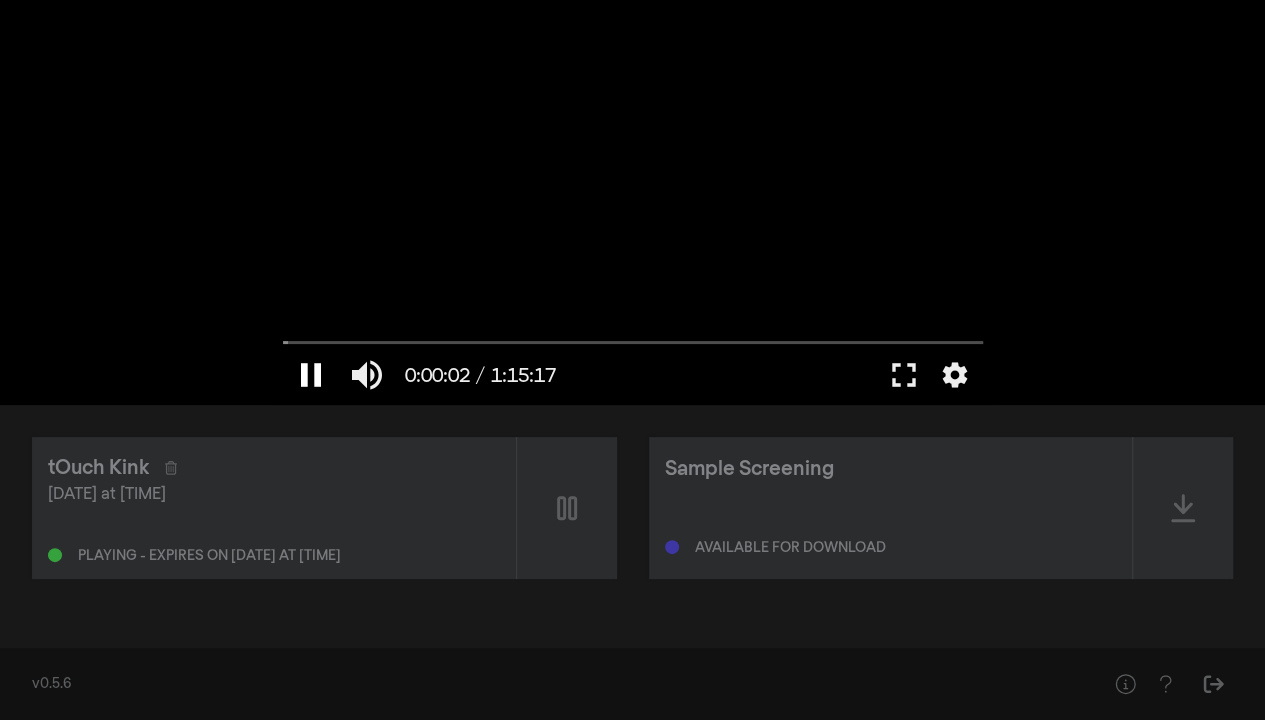 click on "pause" at bounding box center [311, 375] 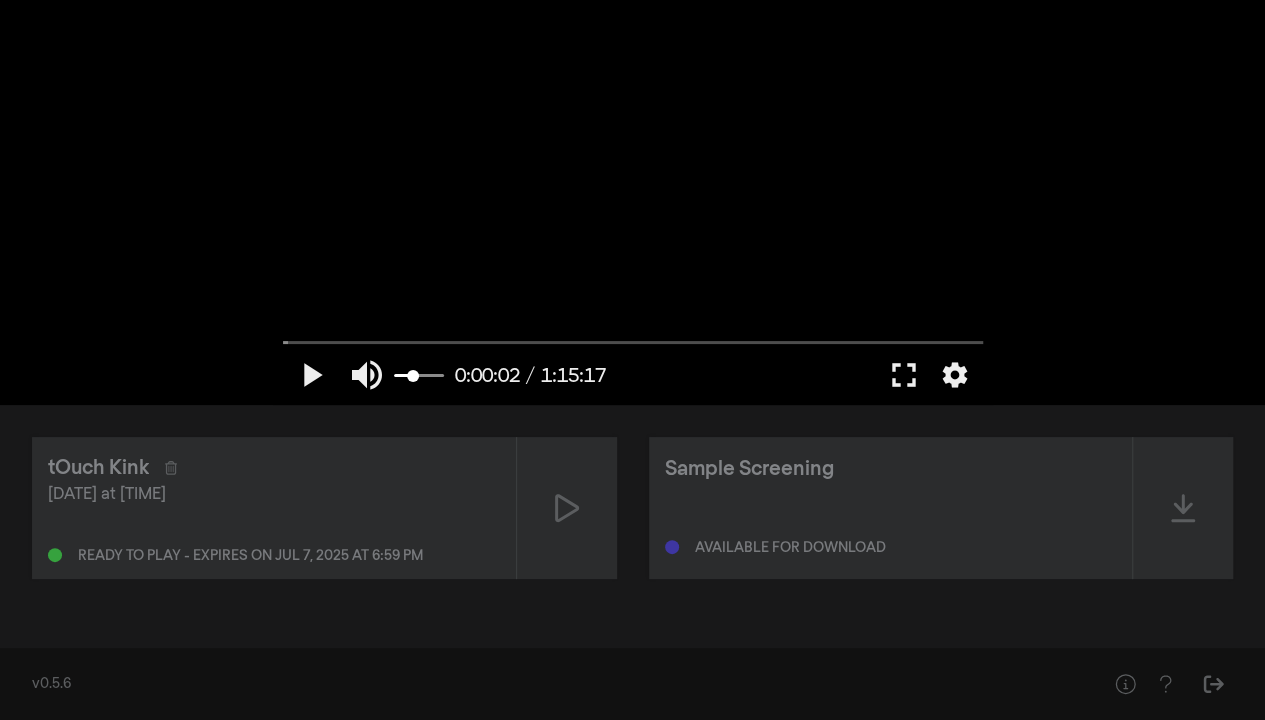 click at bounding box center [419, 376] 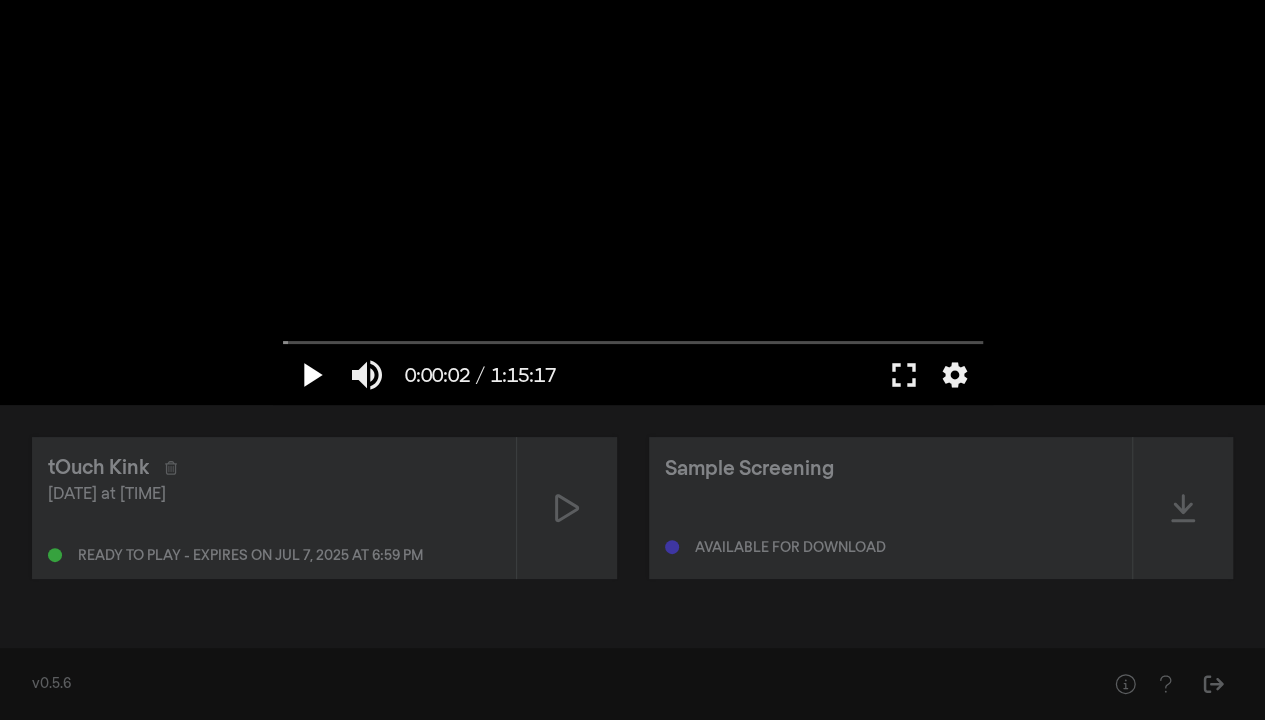 click on "play_arrow" at bounding box center (311, 375) 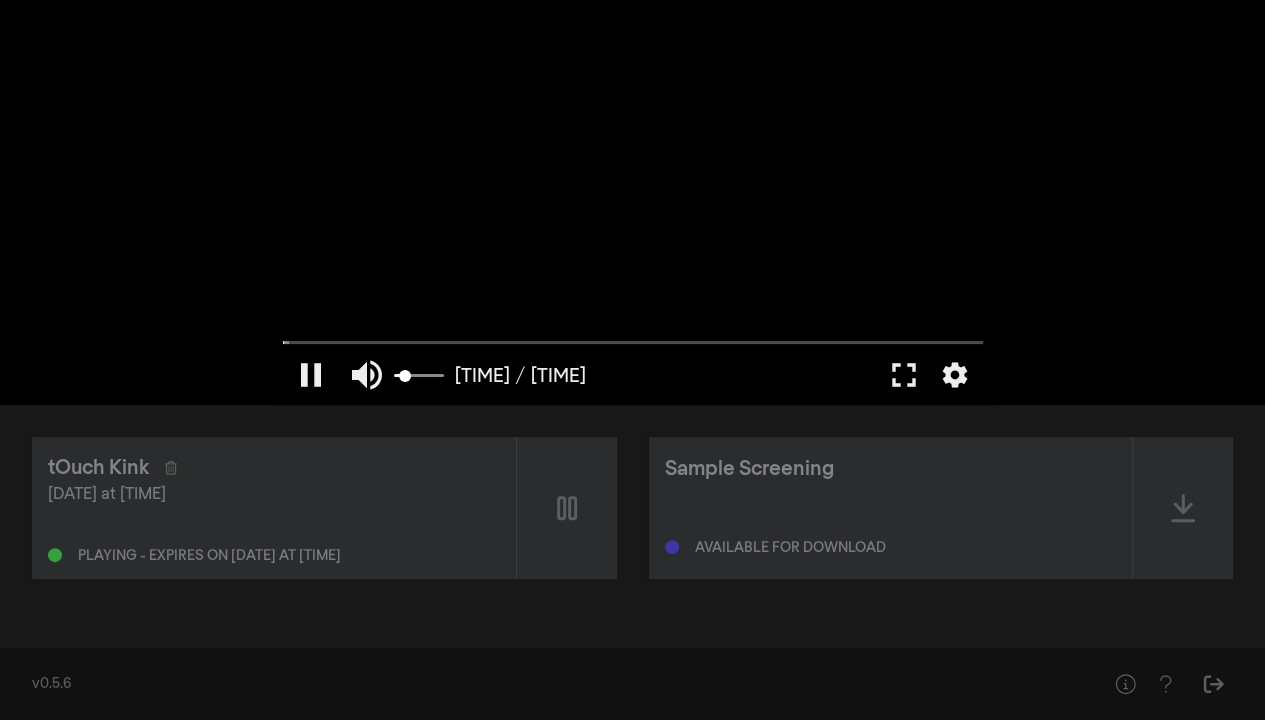type on "0.140350877192982" 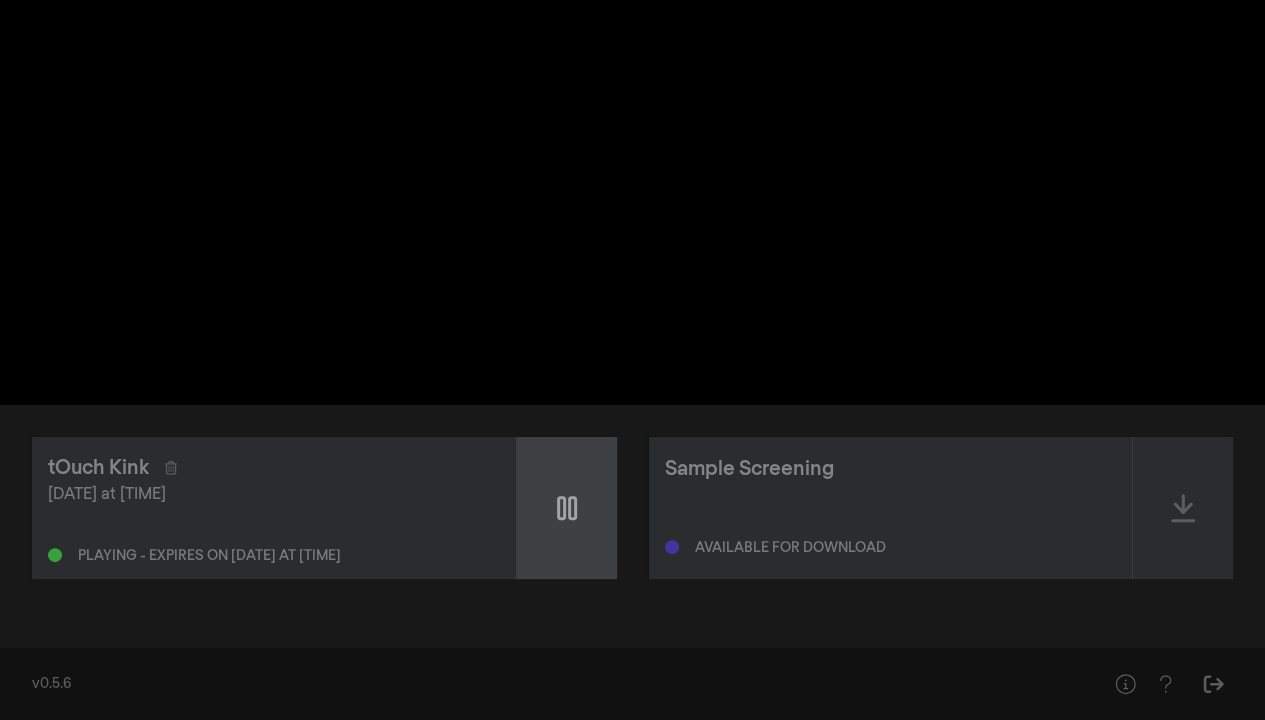 click at bounding box center [567, 508] 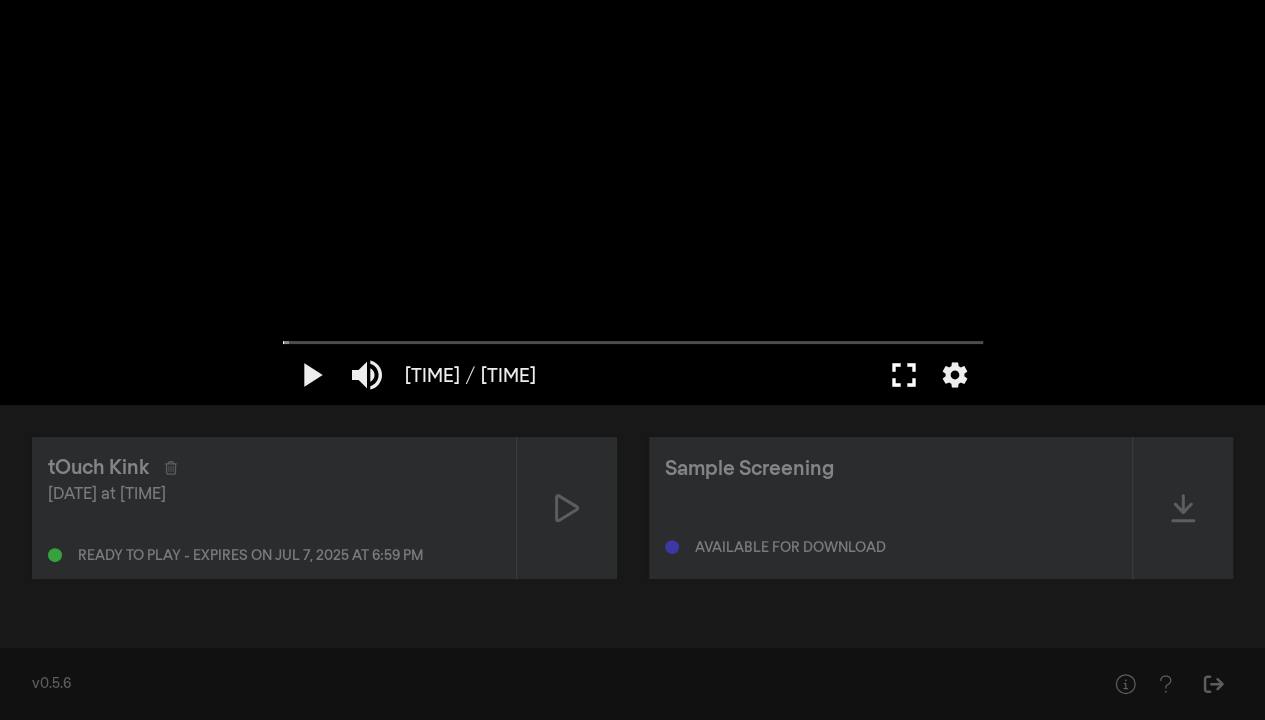 click on "fullscreen" at bounding box center (904, 375) 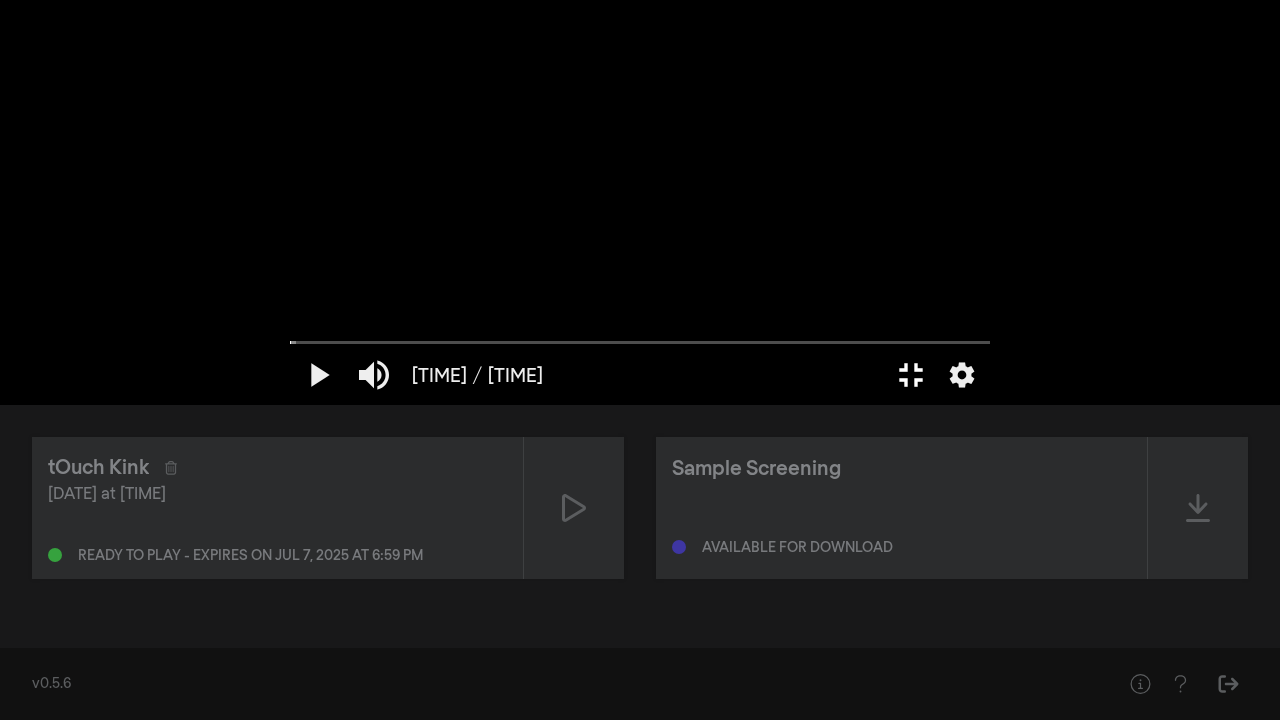 type 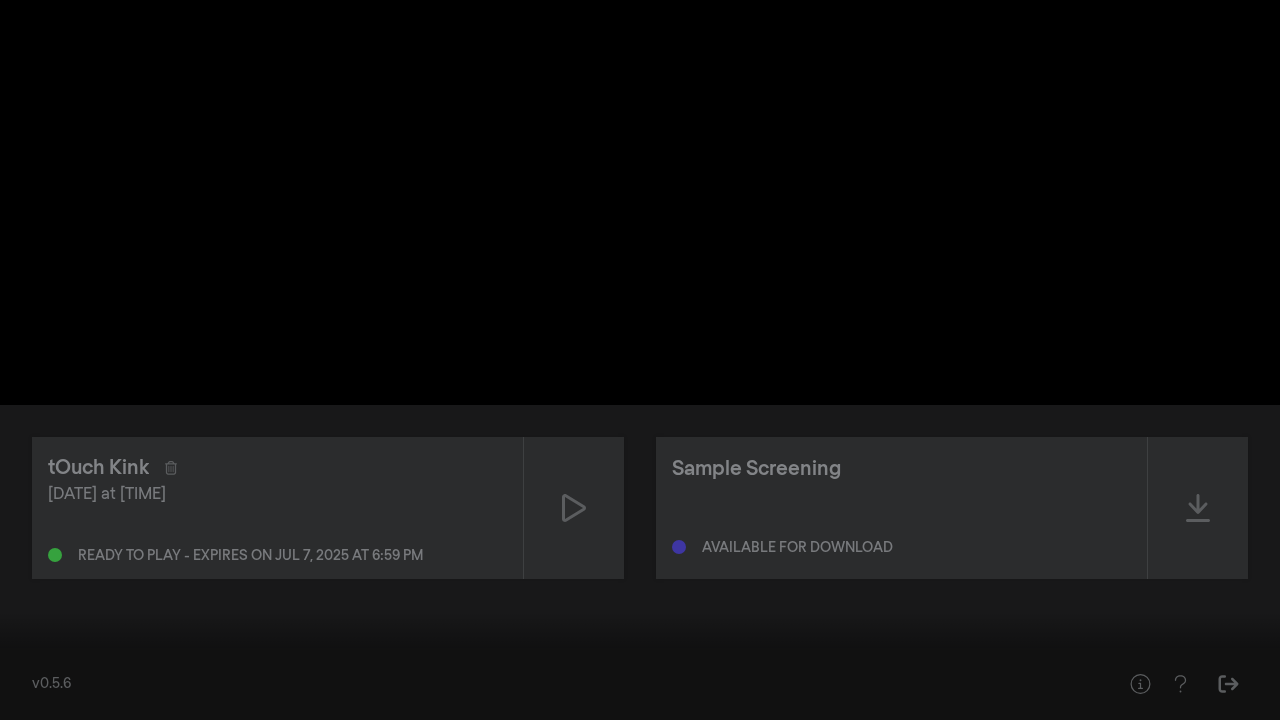 click on "fullscreen_exit" at bounding box center (1191, 690) 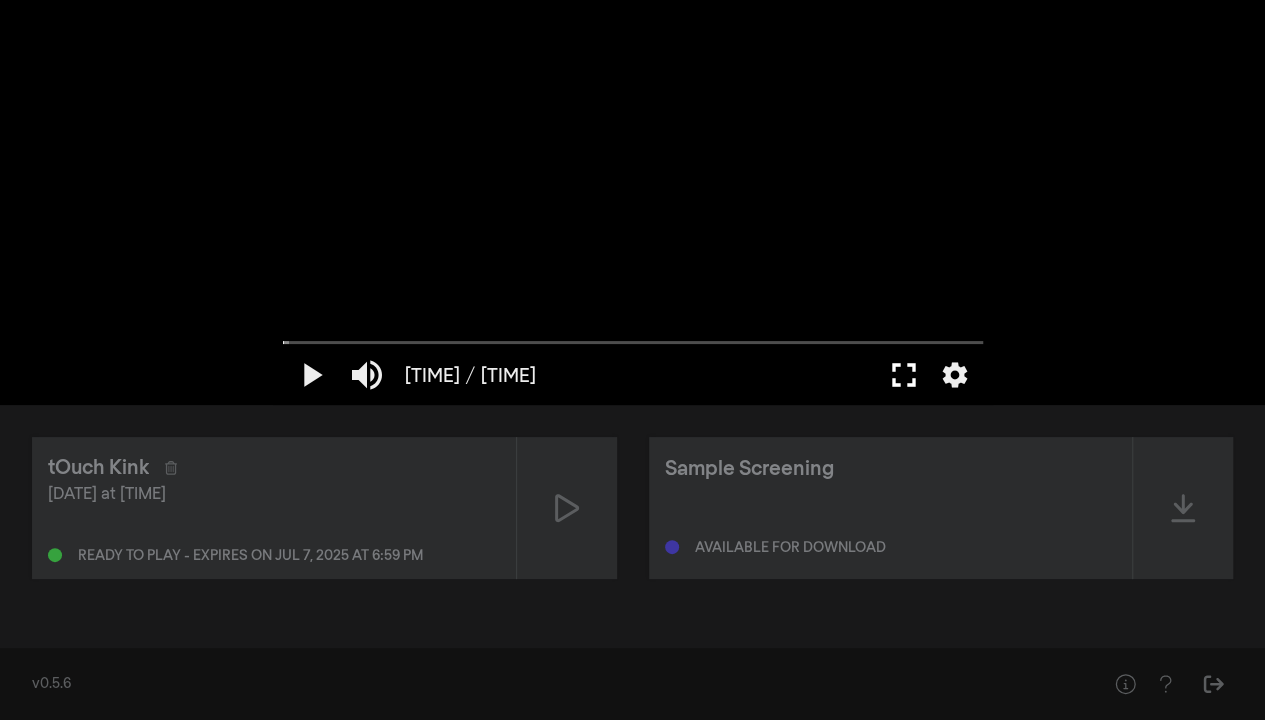 click on "fullscreen" at bounding box center (904, 375) 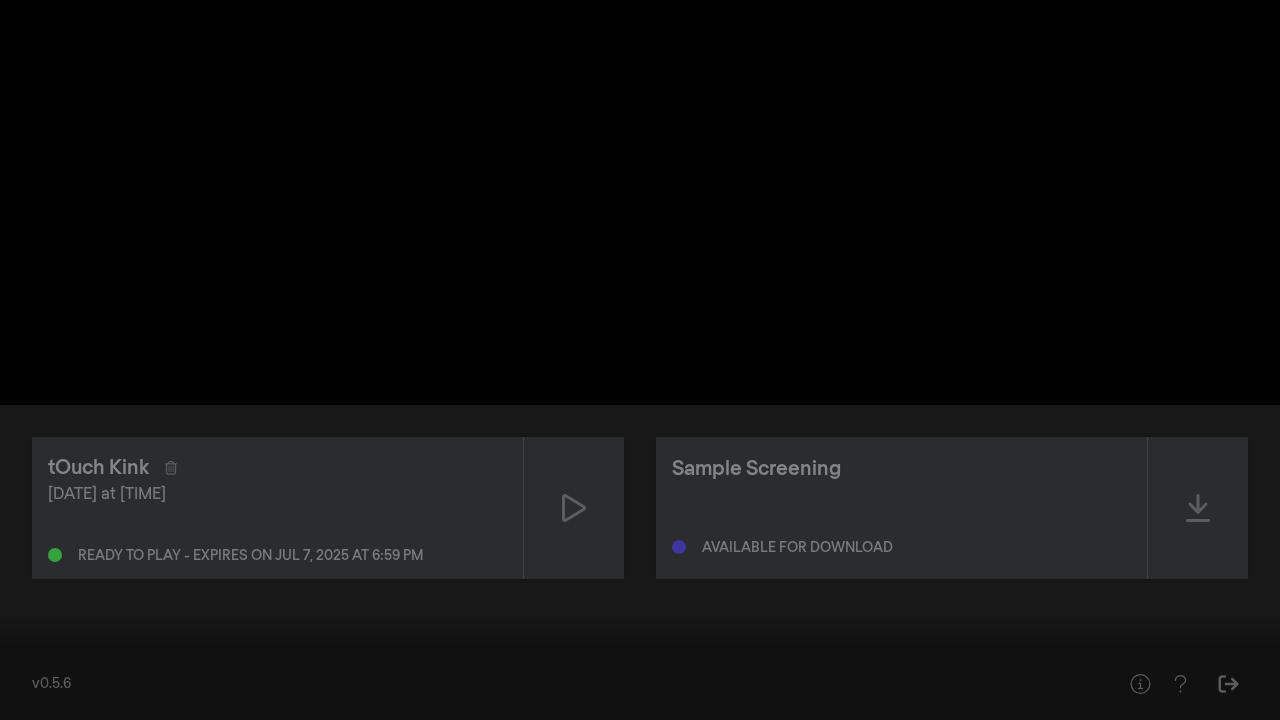 click on "play_arrow" at bounding box center [38, 690] 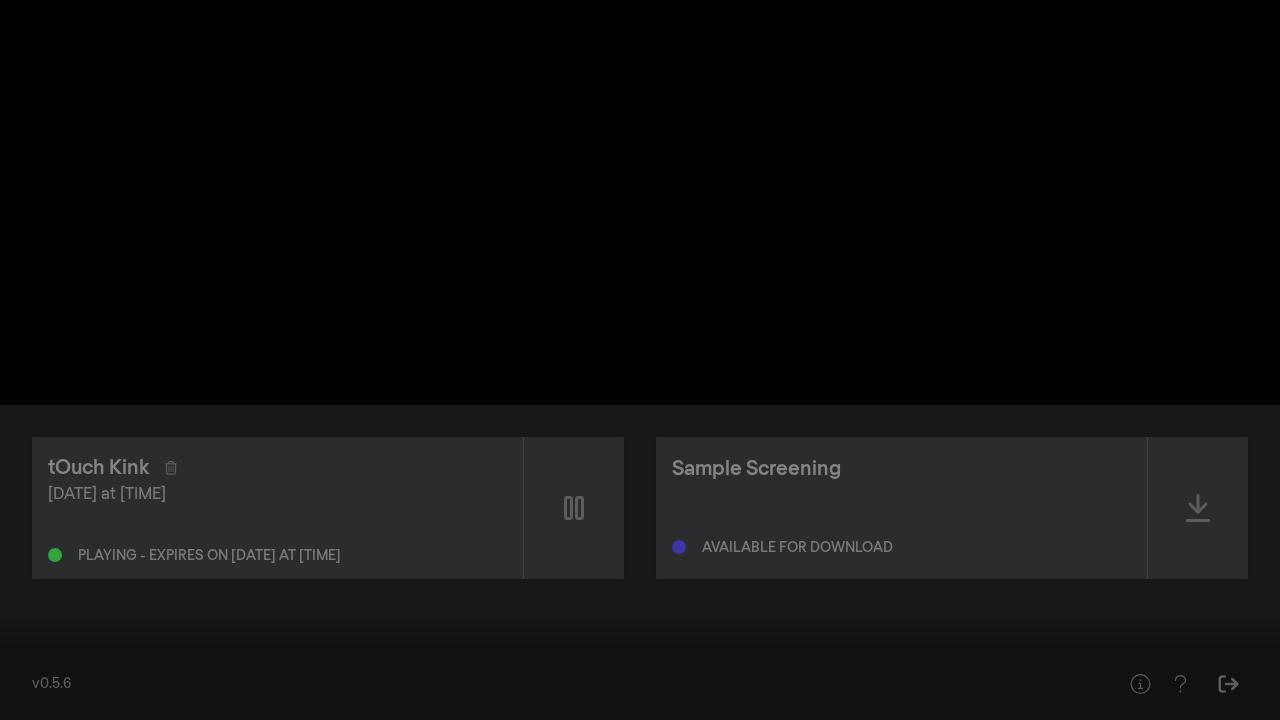 type on "[NUMBER]" 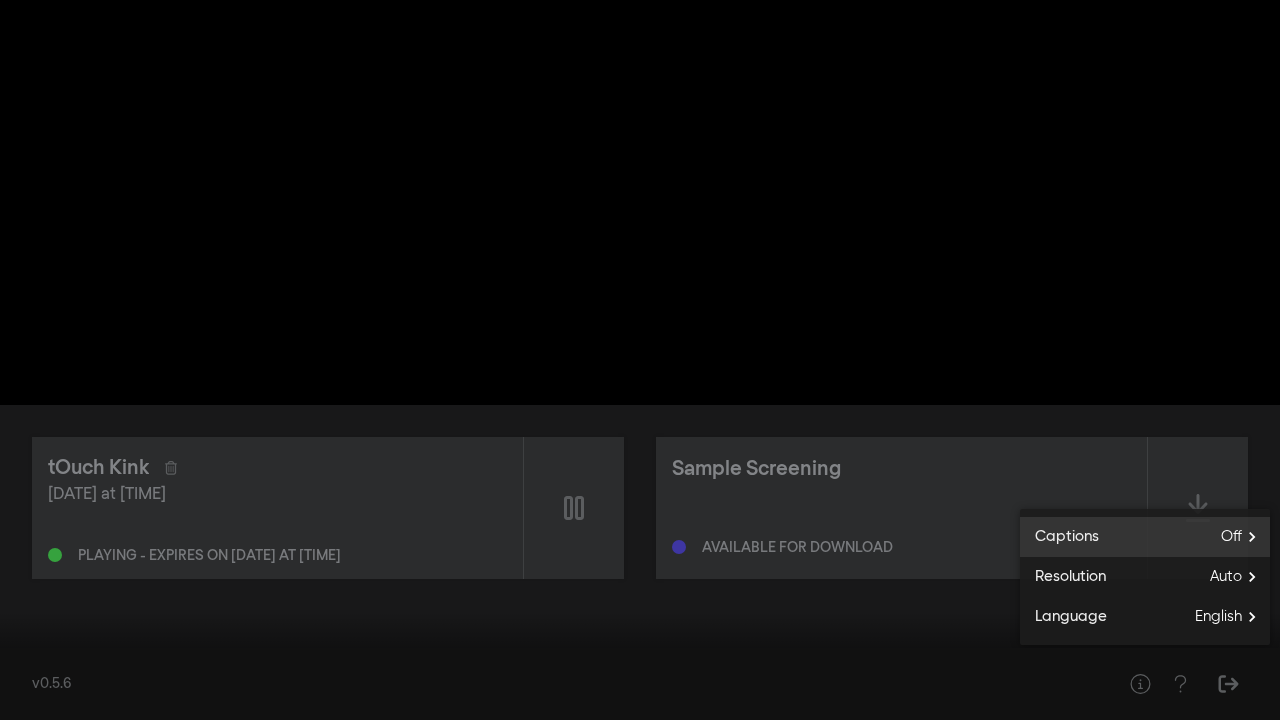 click on "Captions" at bounding box center (1059, 537) 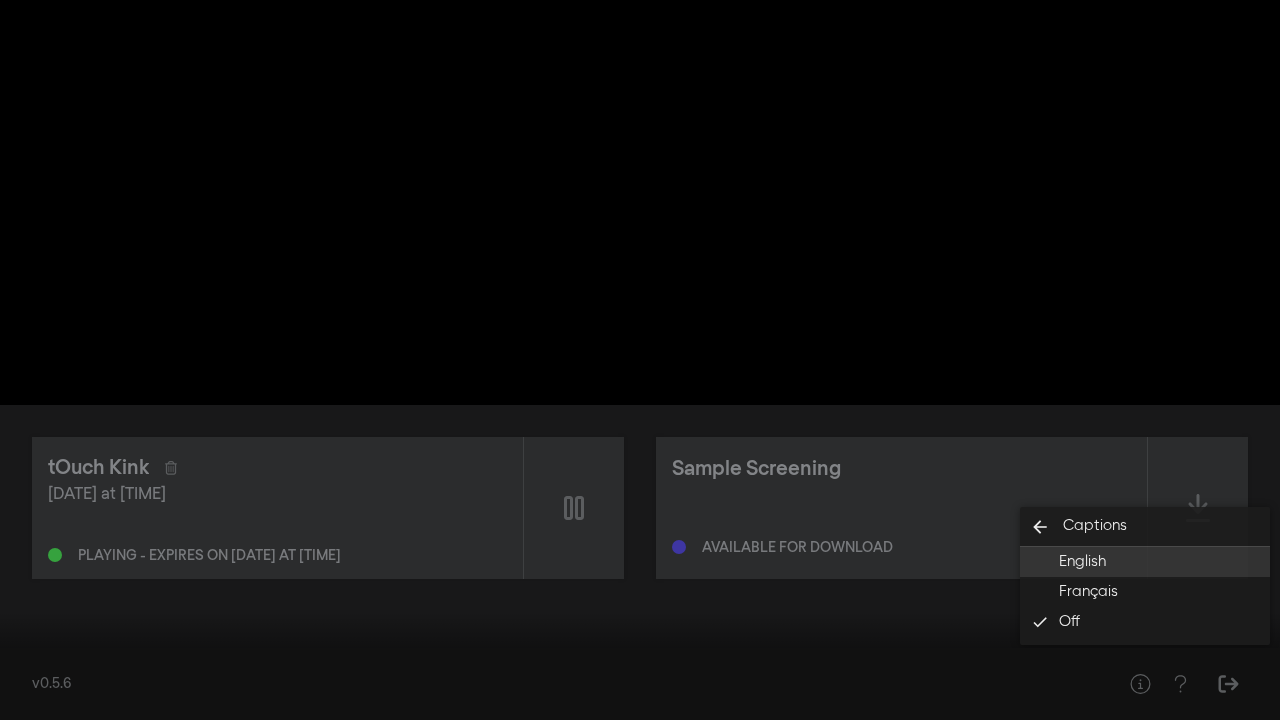 click on "English" at bounding box center [1082, 562] 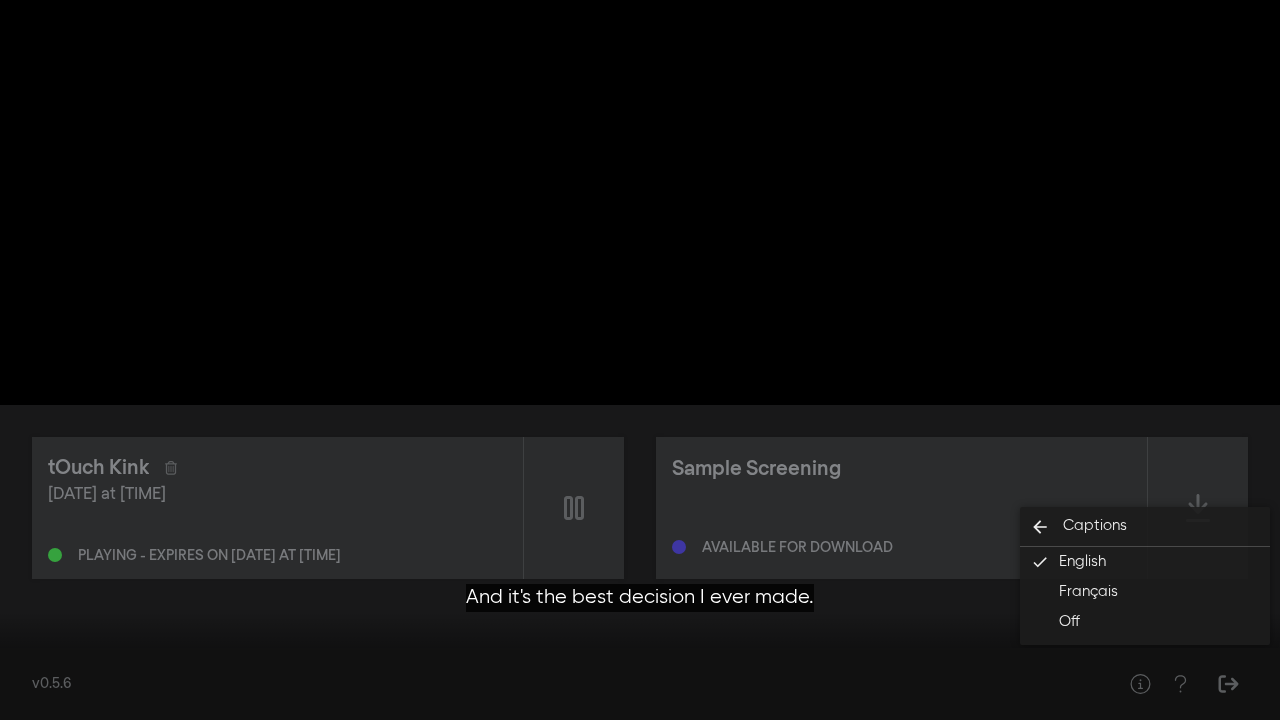 click at bounding box center (640, 360) 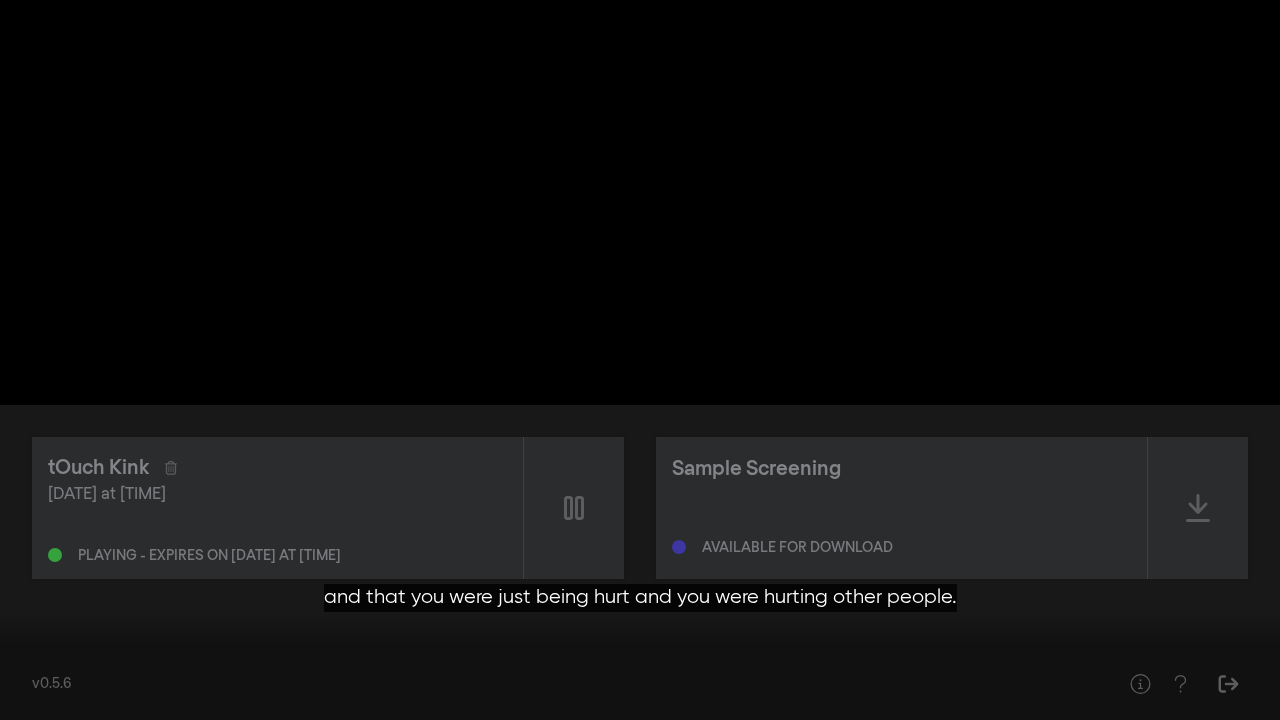 click on "settings" at bounding box center (1242, 690) 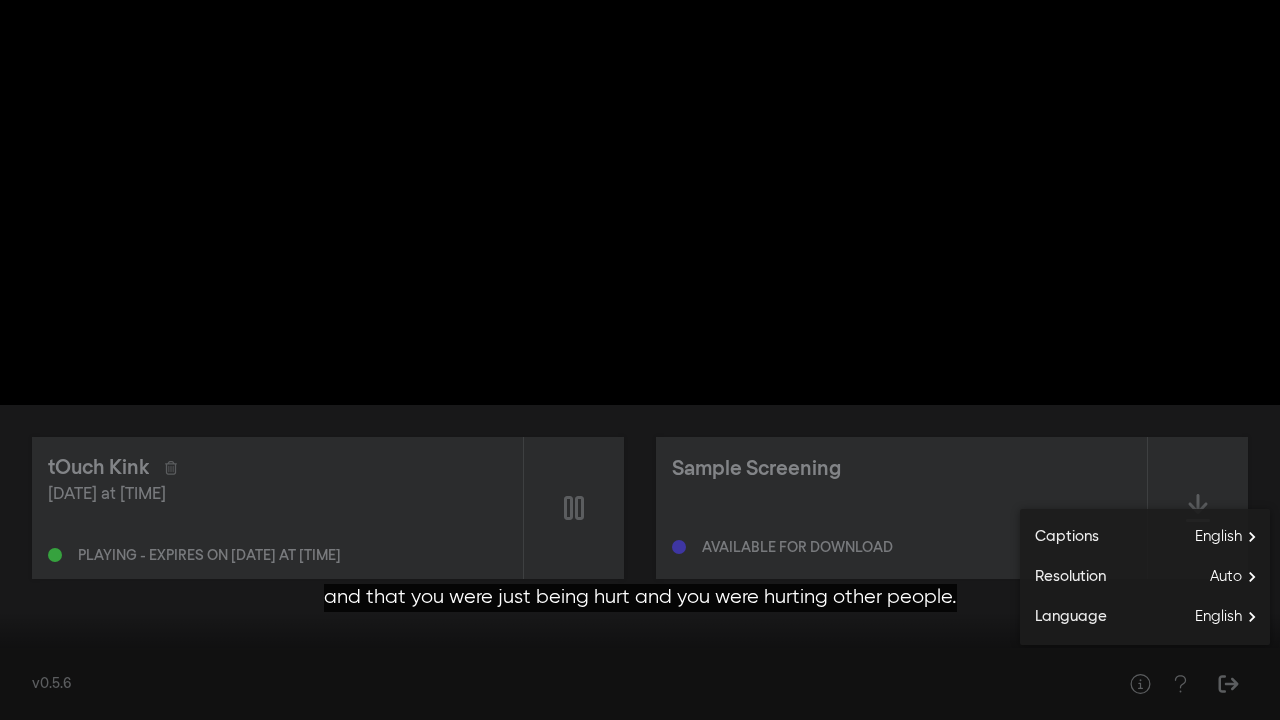 click on "settings" at bounding box center [1242, 690] 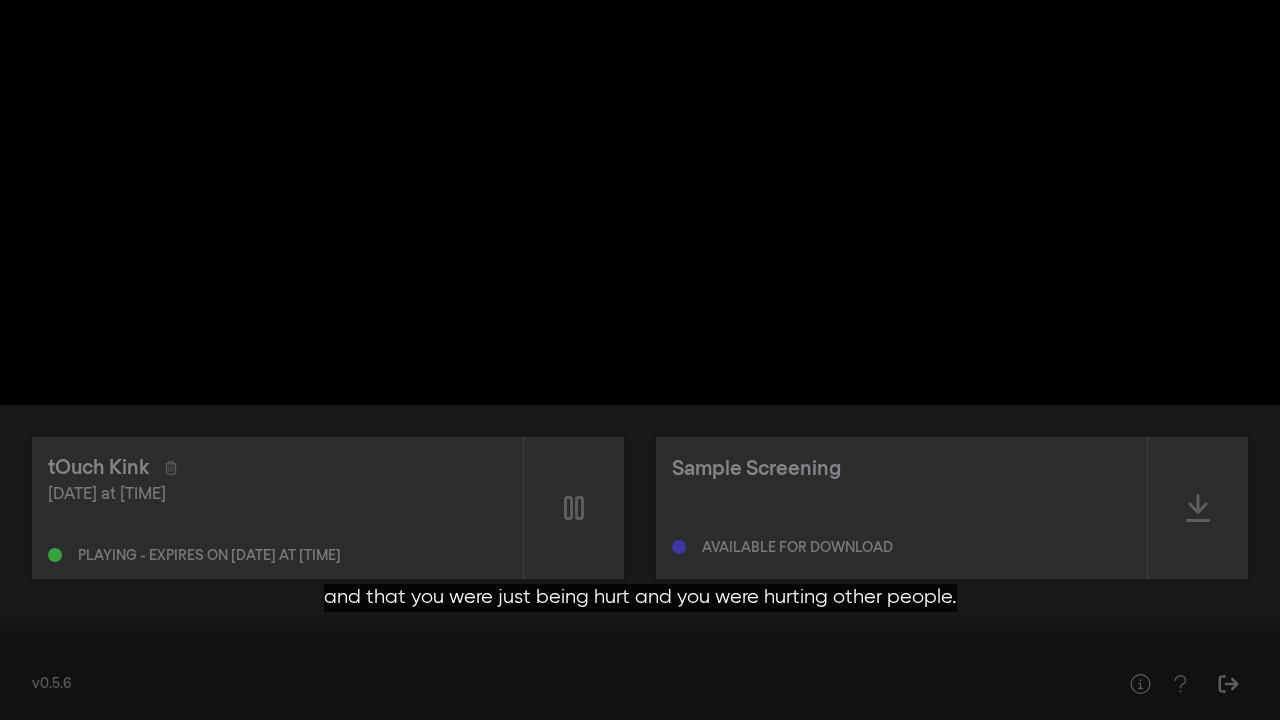 click on "settings" at bounding box center [1242, 690] 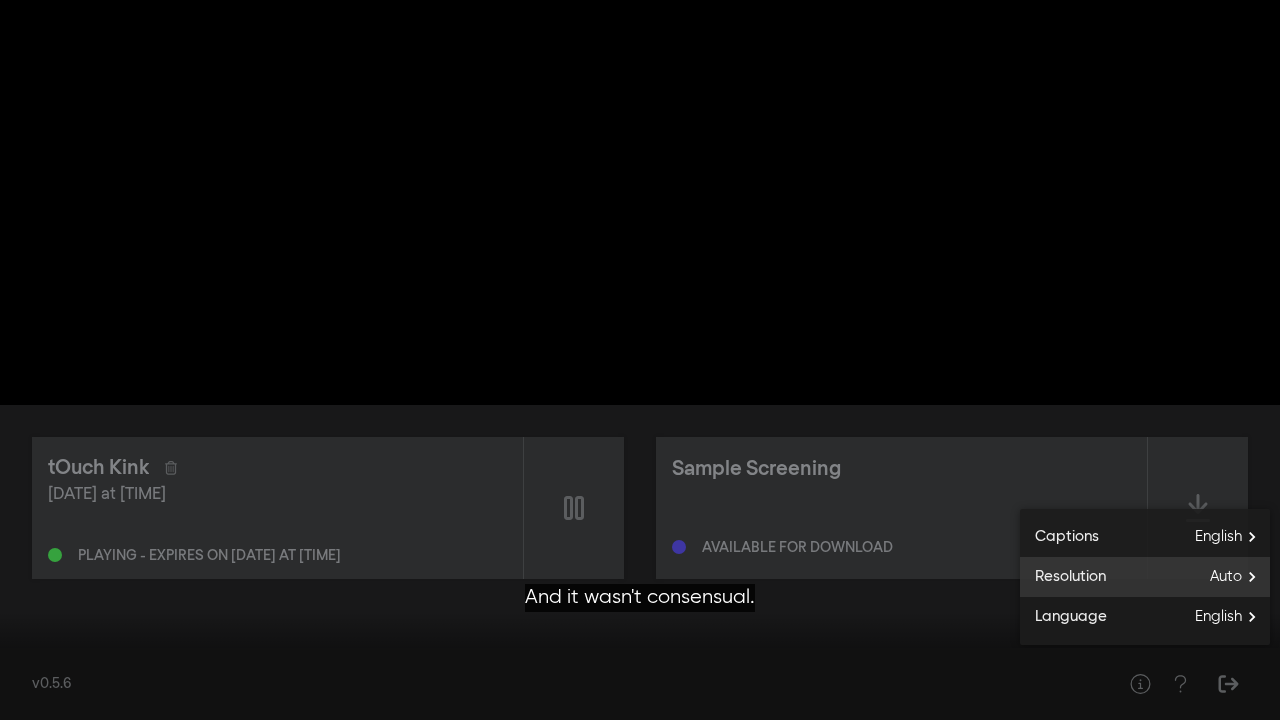 click on "Auto" at bounding box center (1240, 577) 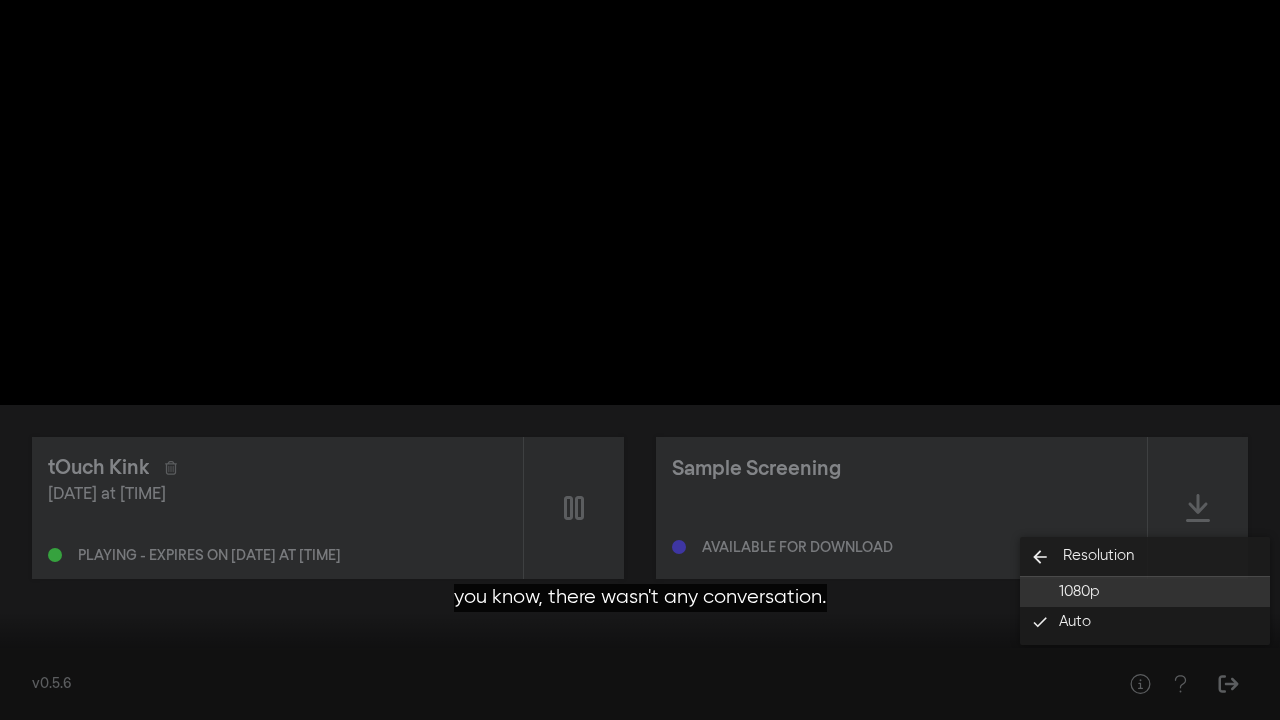 click on "1080p" at bounding box center (1145, 592) 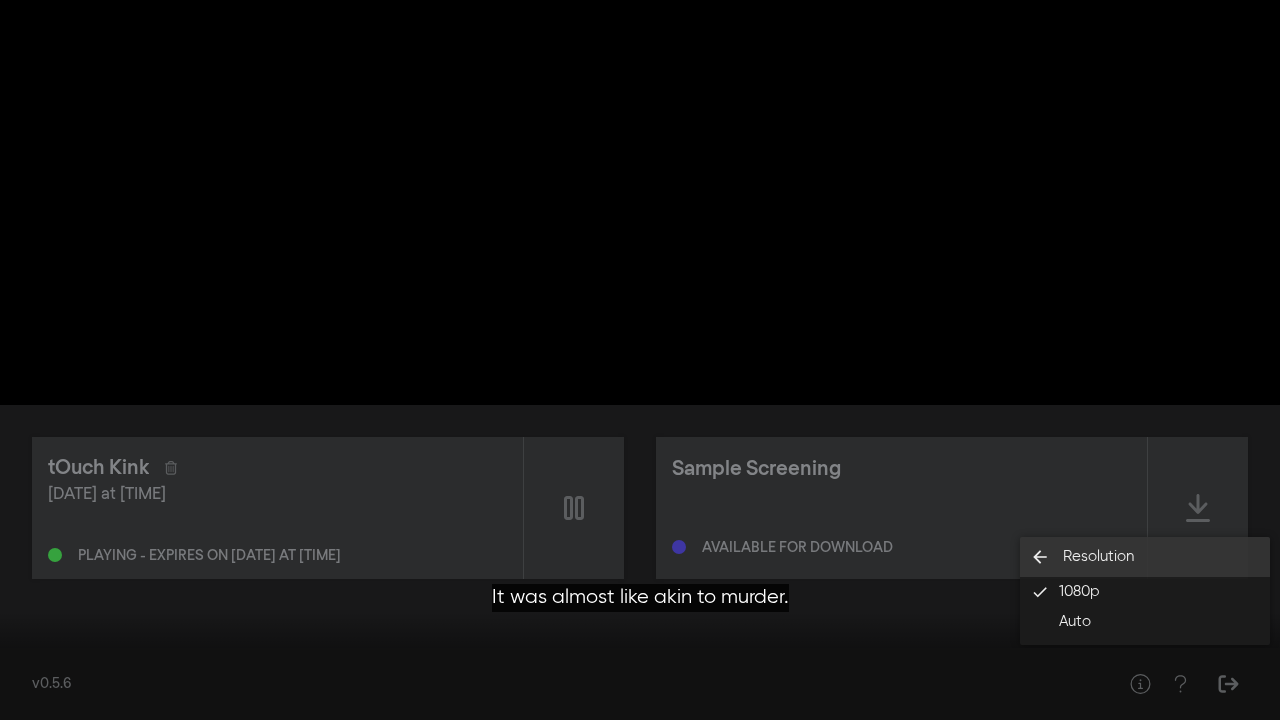 click on "arrow_back" at bounding box center [1040, 557] 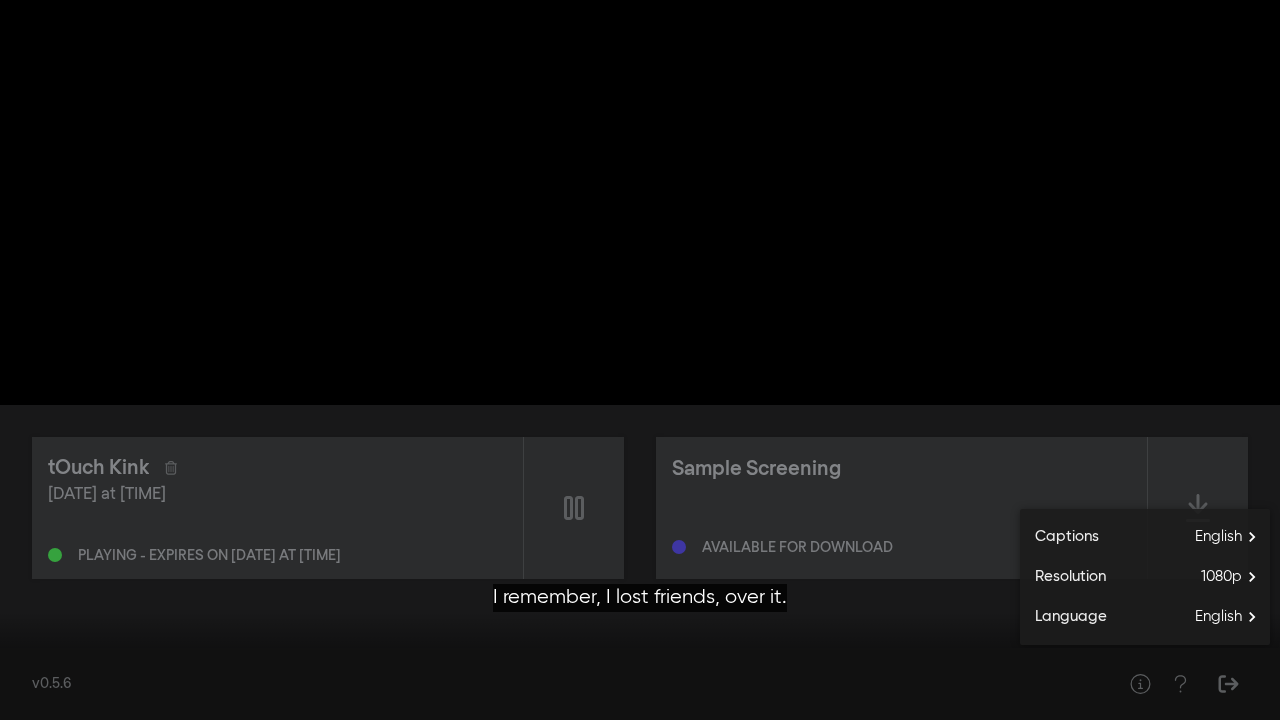 click on "settings" at bounding box center [1242, 690] 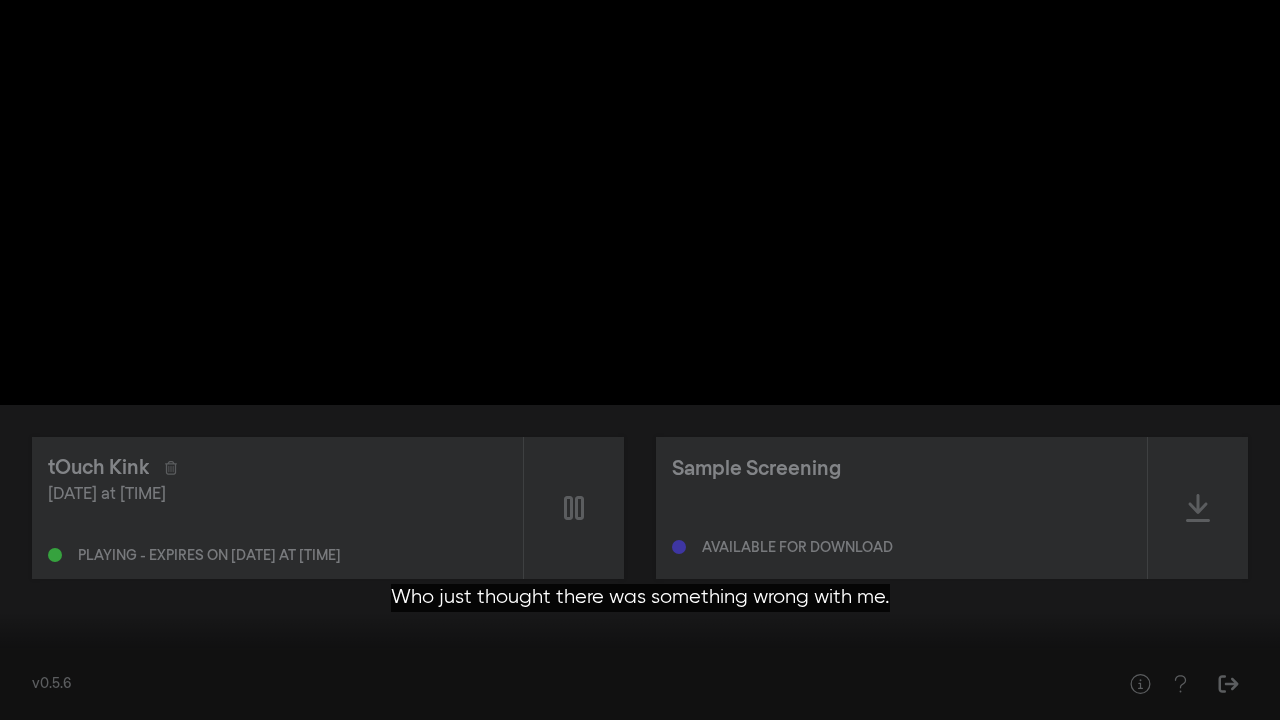 type 